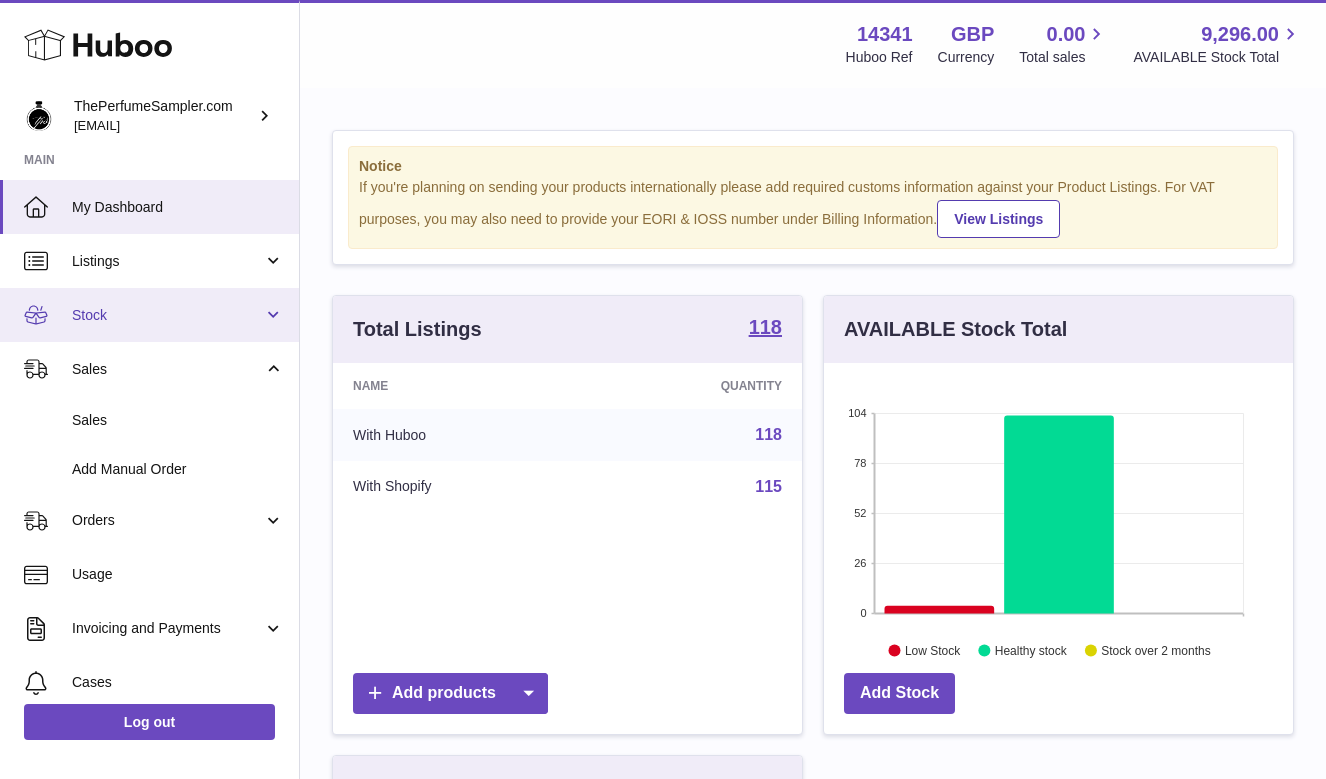 scroll, scrollTop: 754, scrollLeft: 0, axis: vertical 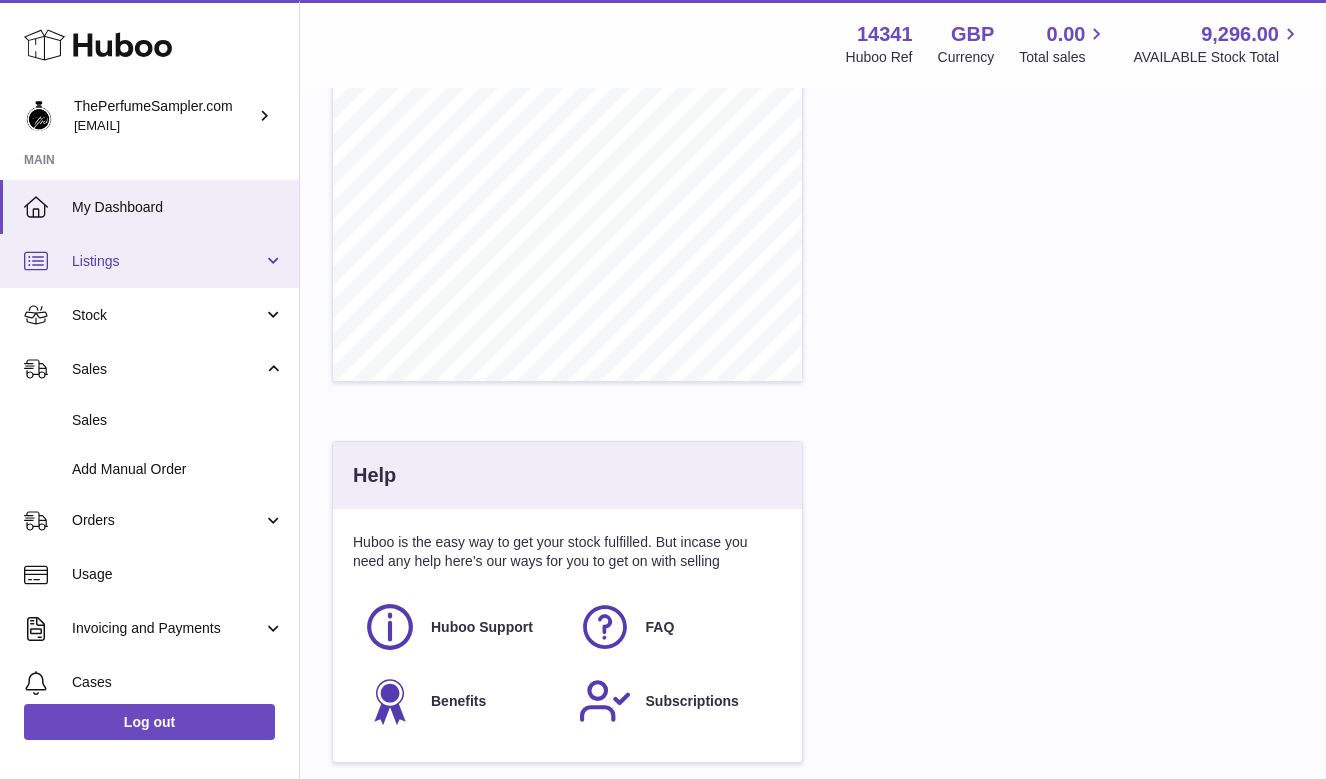 click on "Listings" at bounding box center [167, 261] 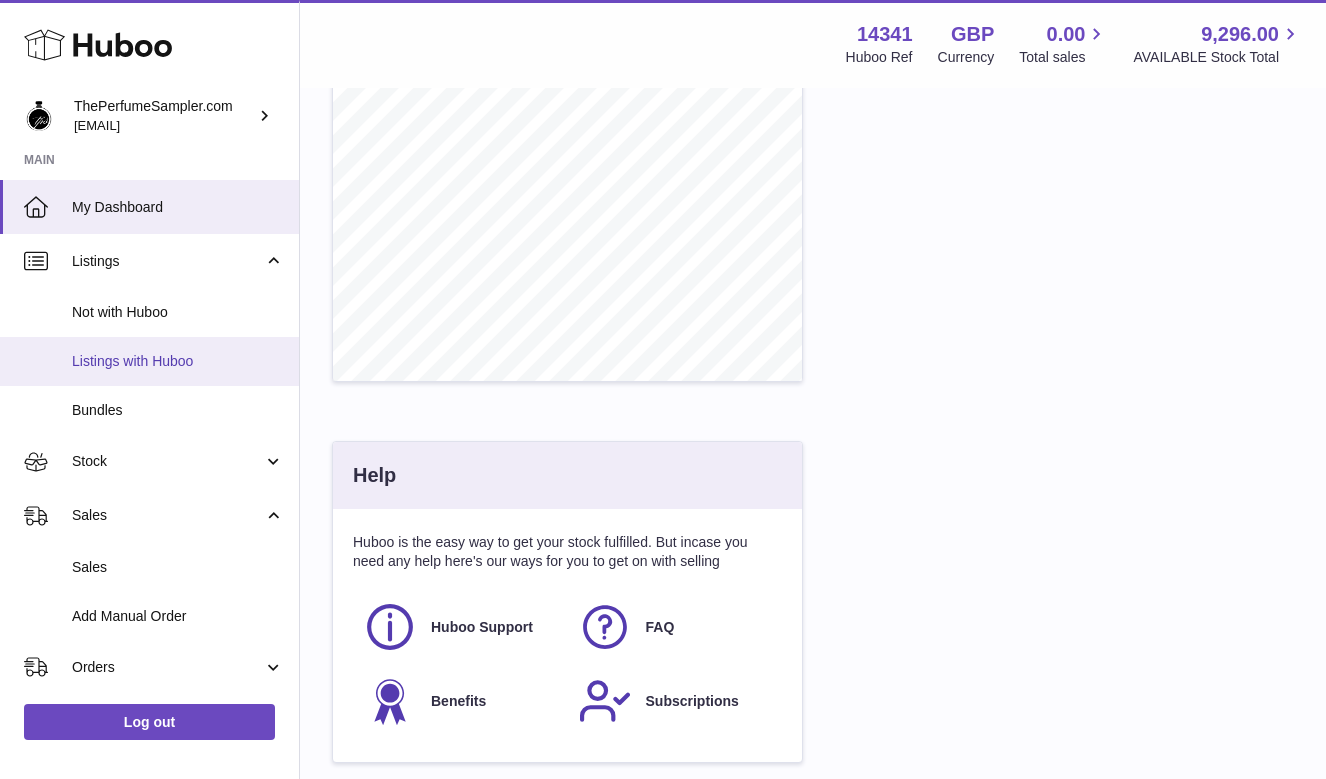 click on "Listings with Huboo" at bounding box center (178, 361) 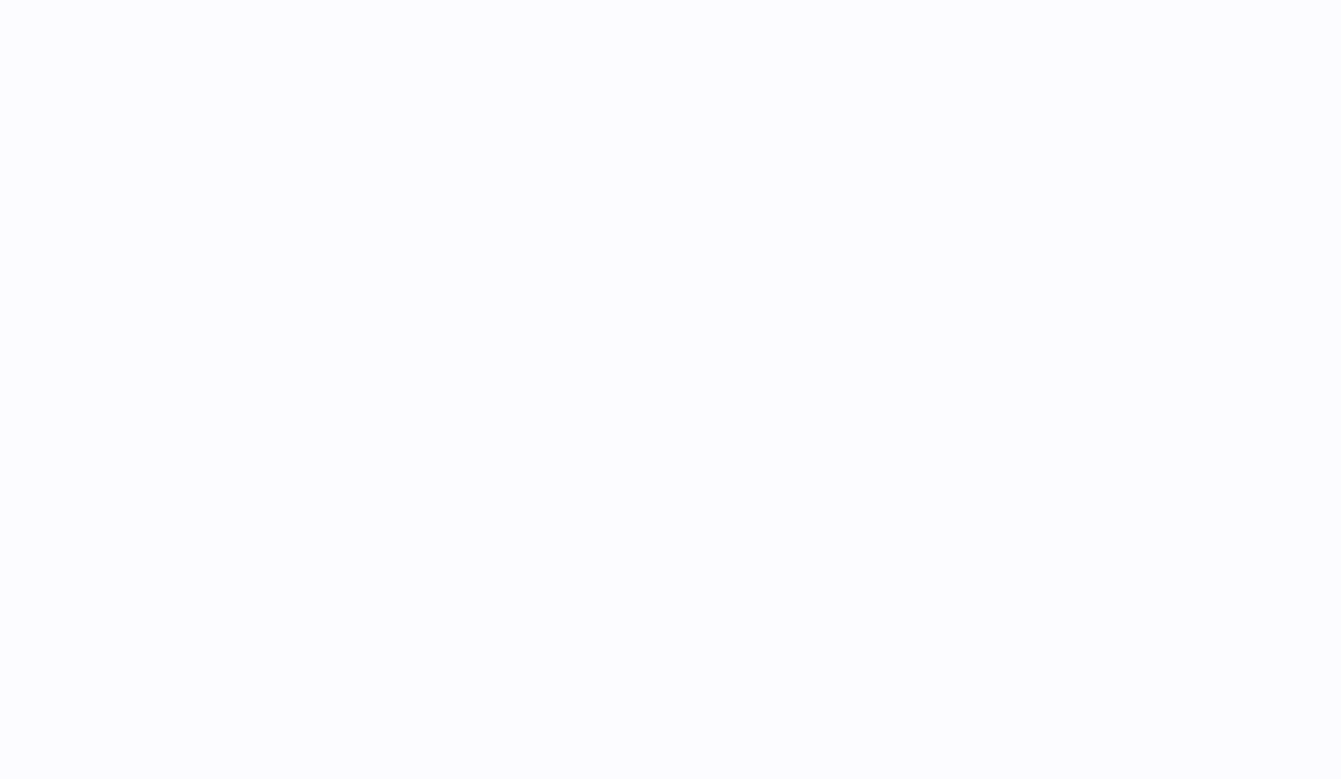 scroll, scrollTop: 0, scrollLeft: 0, axis: both 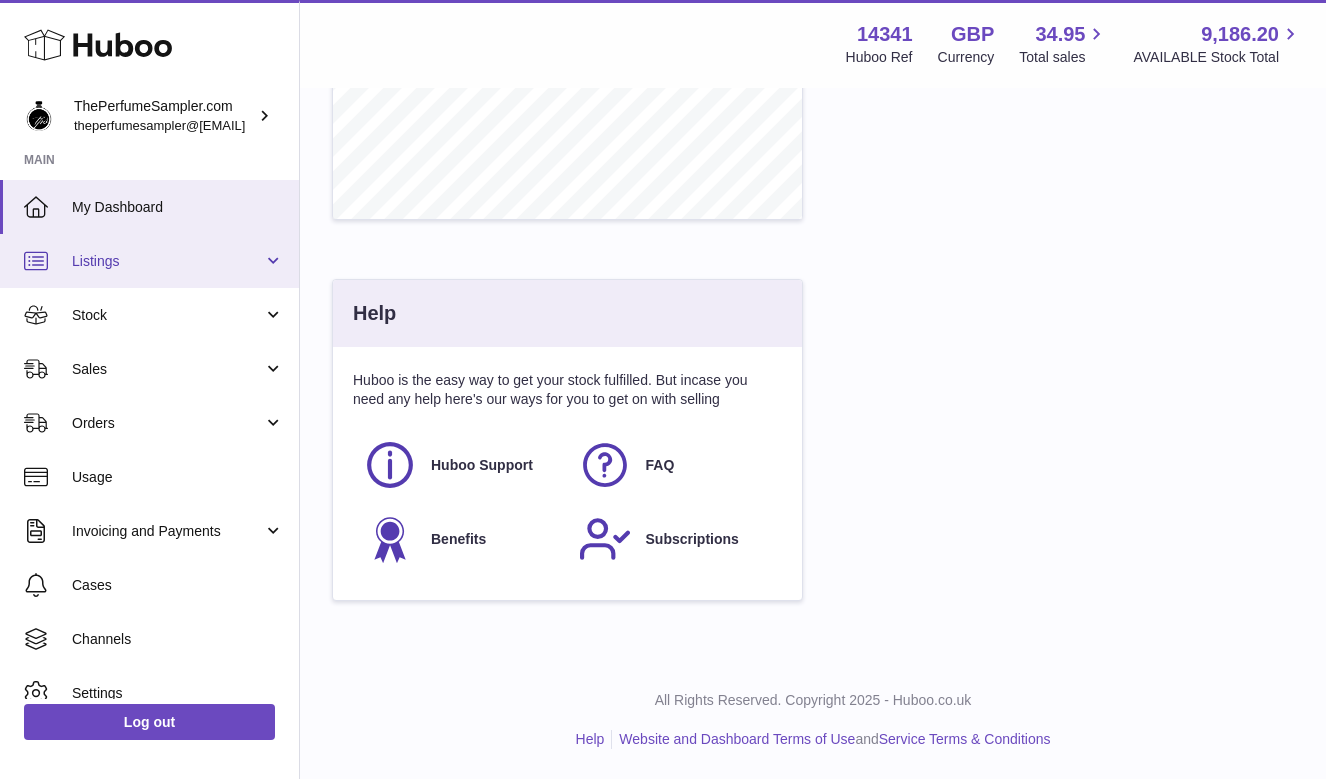 click on "Listings" at bounding box center [167, 261] 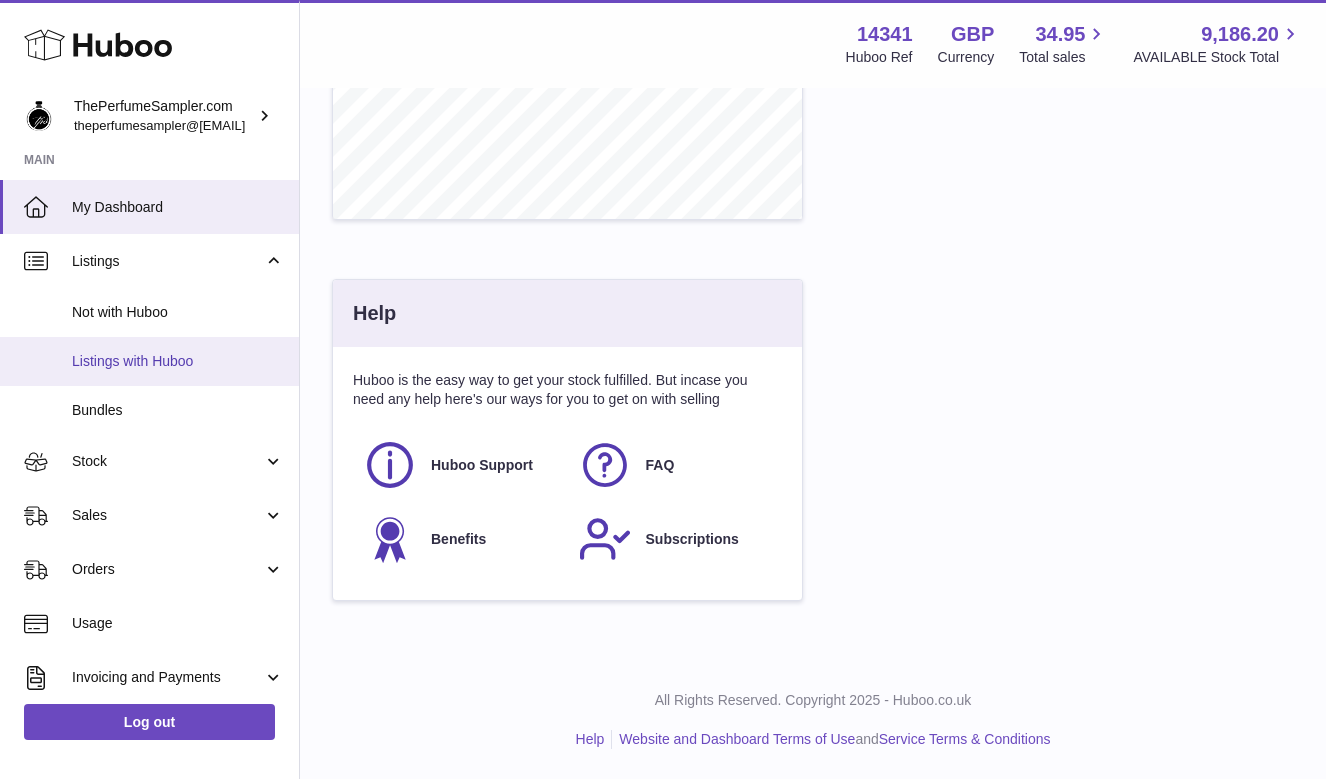 click on "Listings with Huboo" at bounding box center (178, 361) 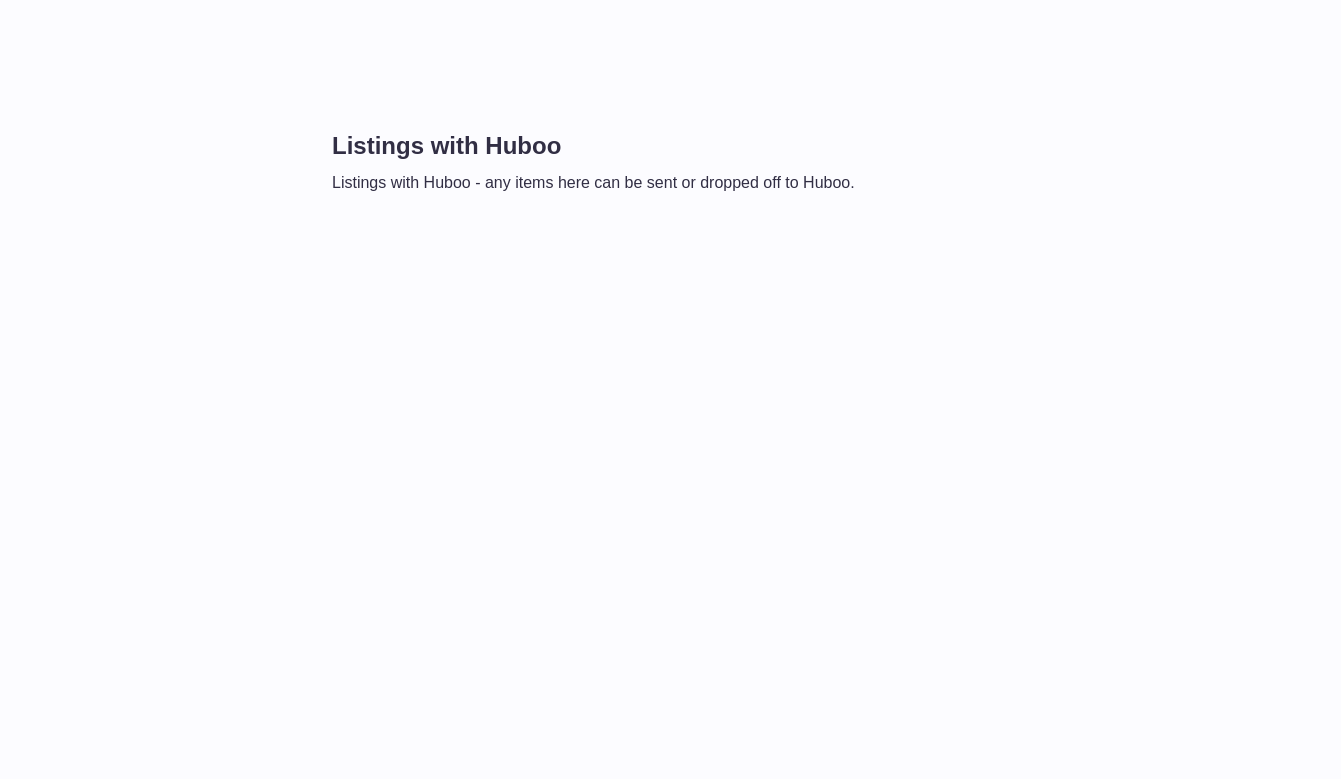 scroll, scrollTop: 0, scrollLeft: 0, axis: both 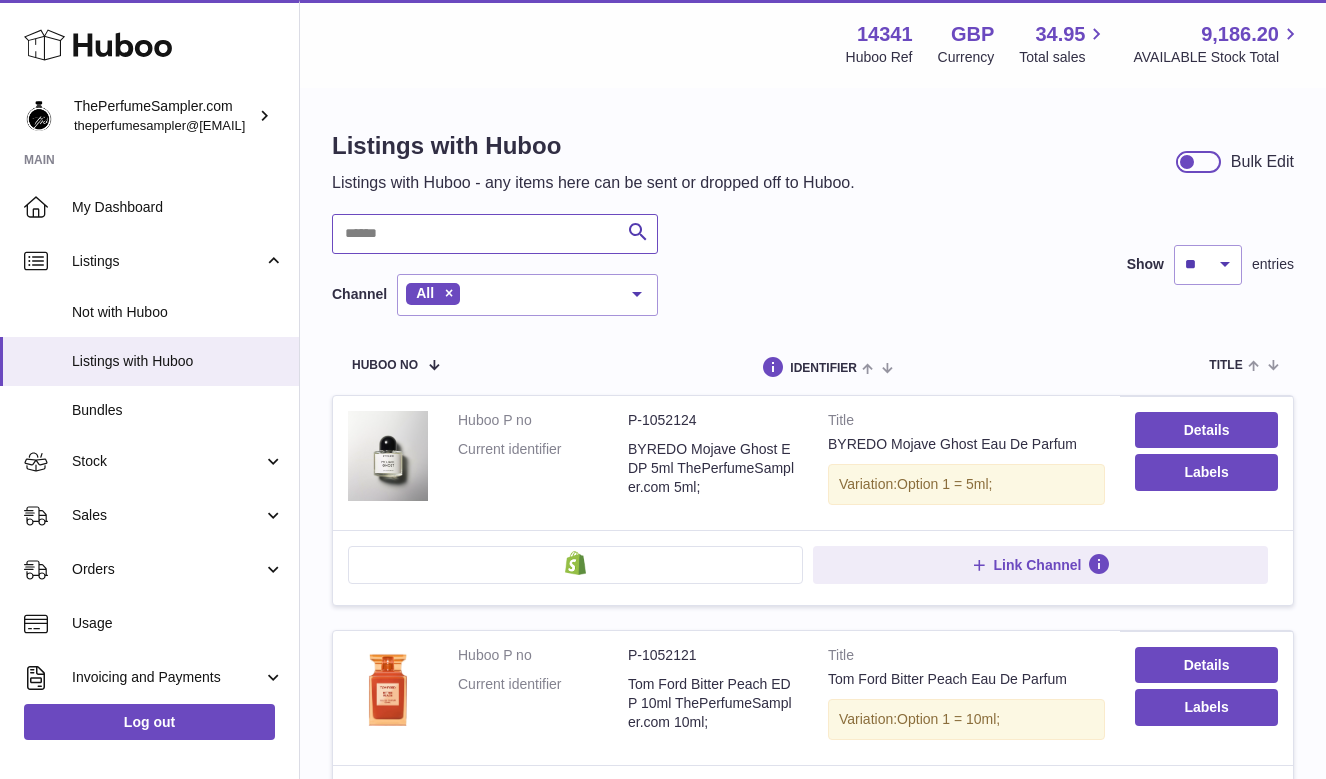 click at bounding box center [495, 234] 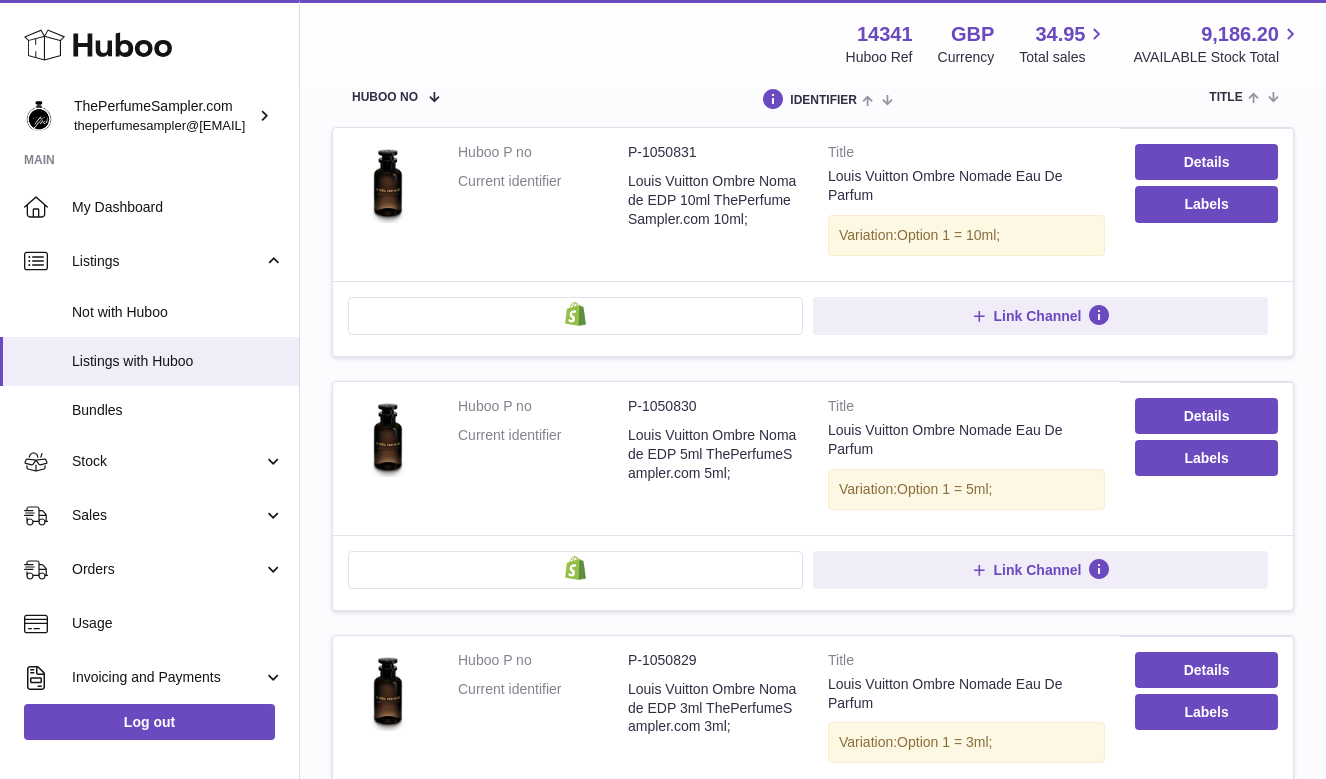 scroll, scrollTop: 316, scrollLeft: 0, axis: vertical 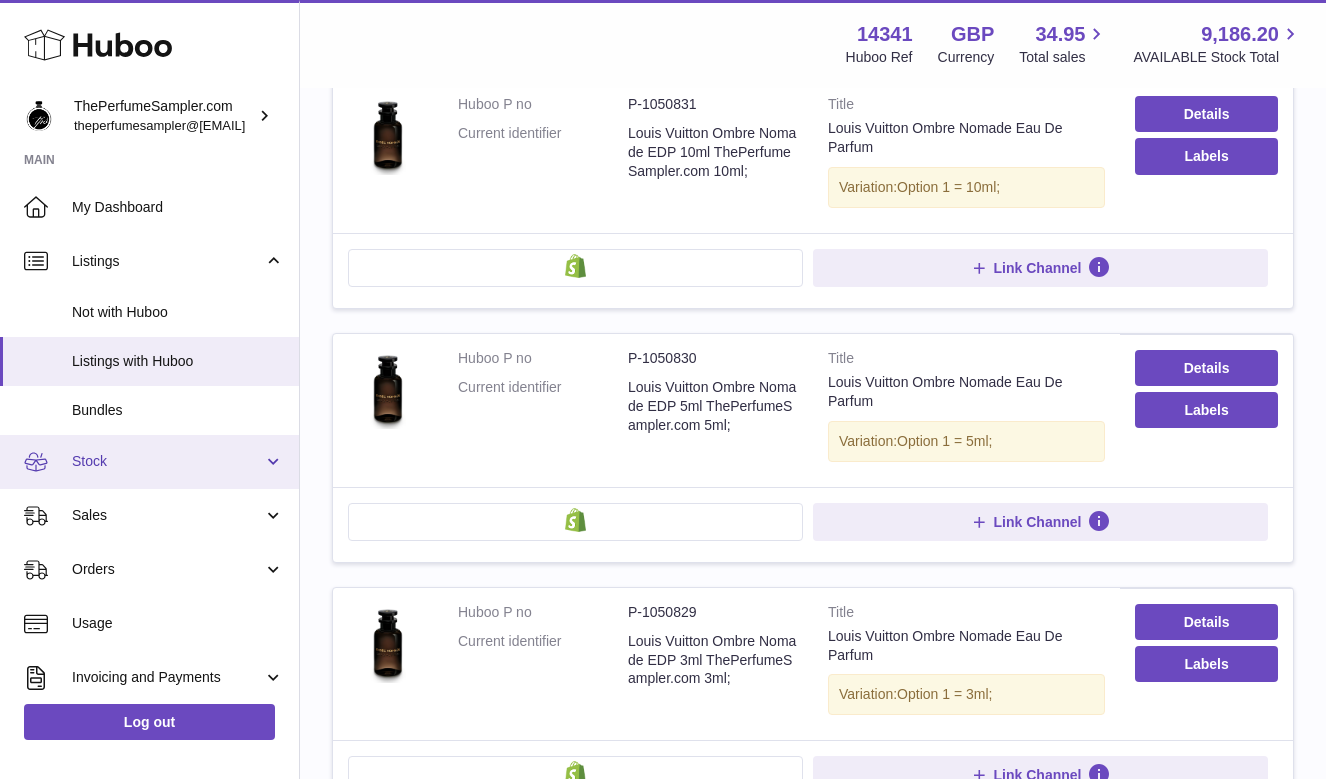 type on "******" 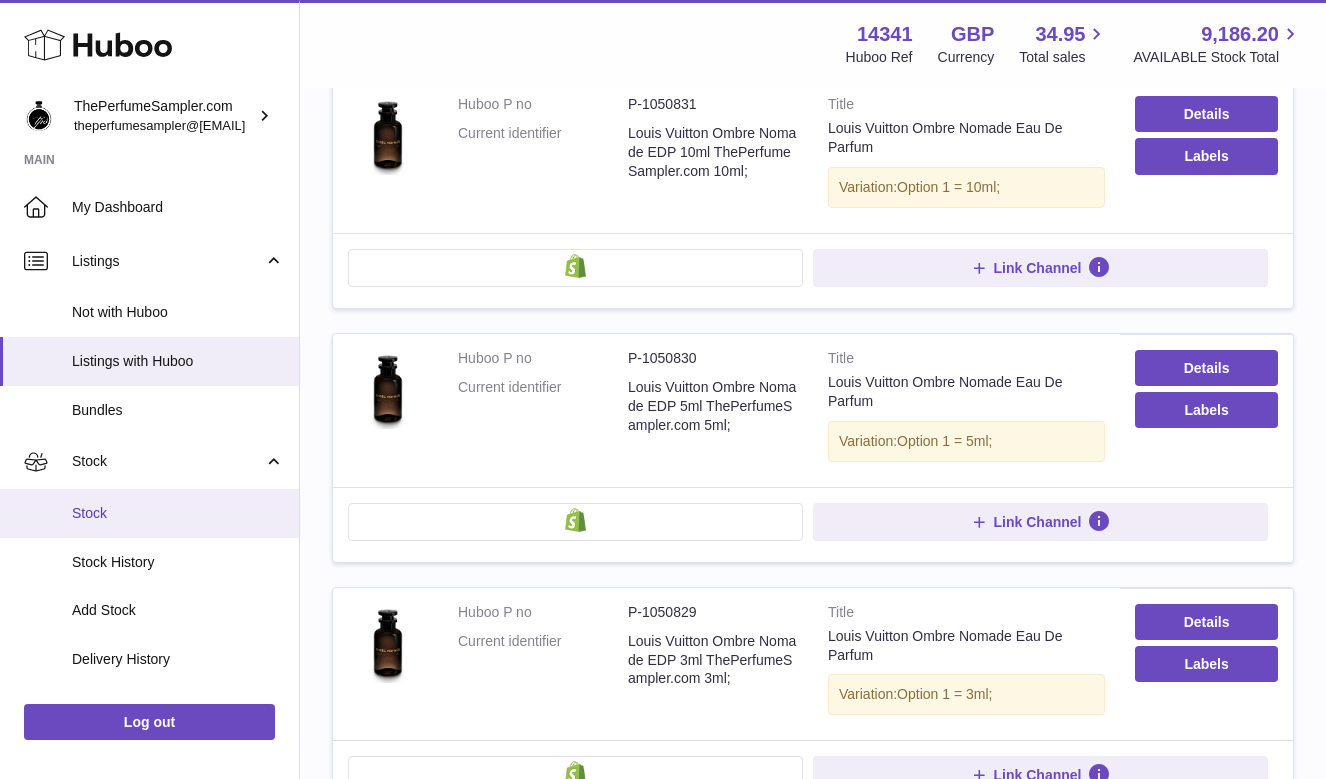 click on "Stock" at bounding box center [178, 513] 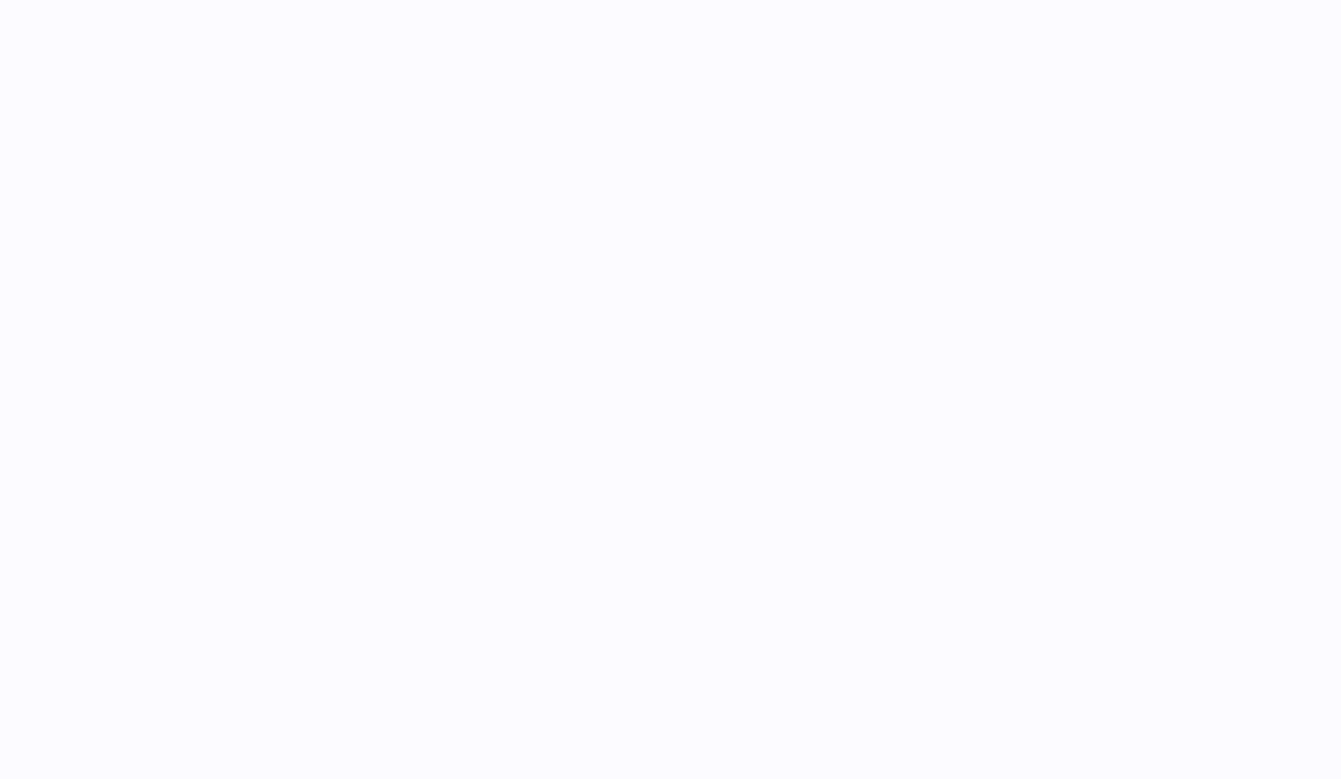 scroll, scrollTop: 0, scrollLeft: 0, axis: both 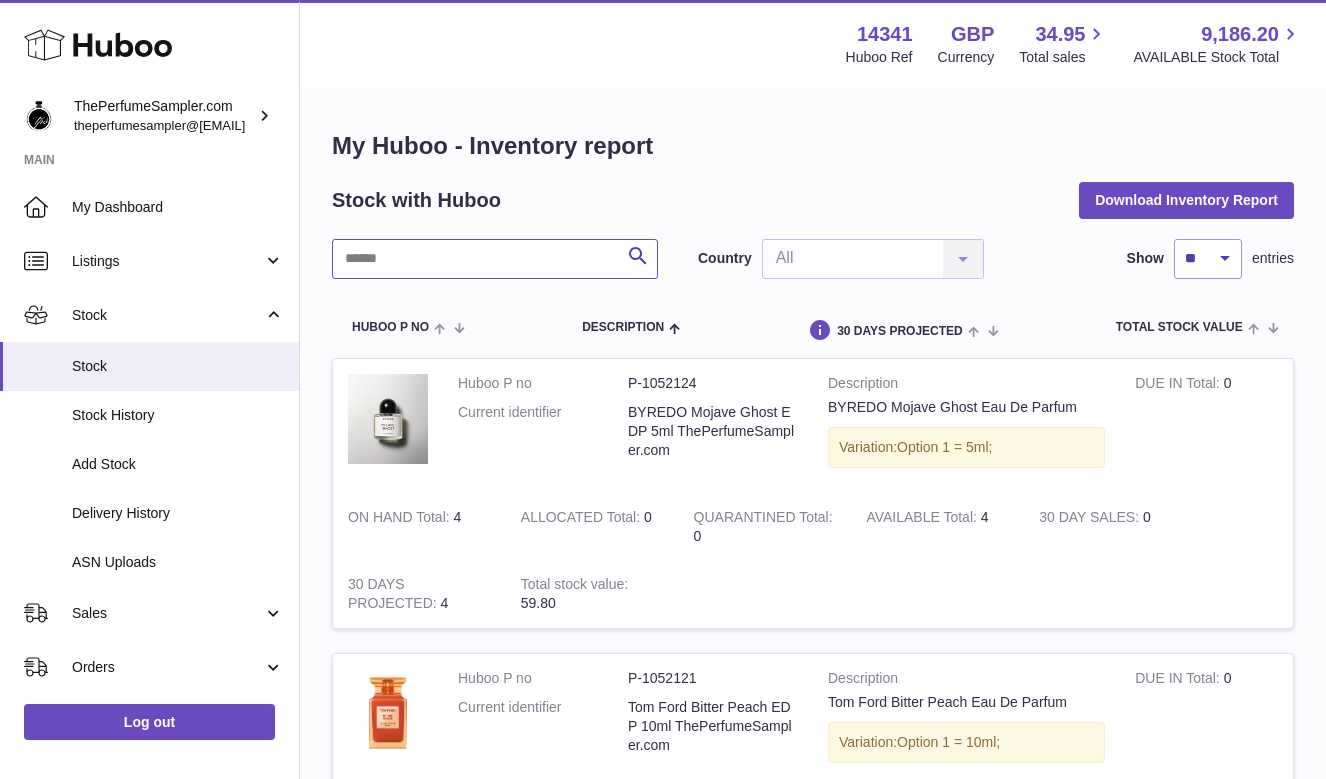 click at bounding box center [495, 259] 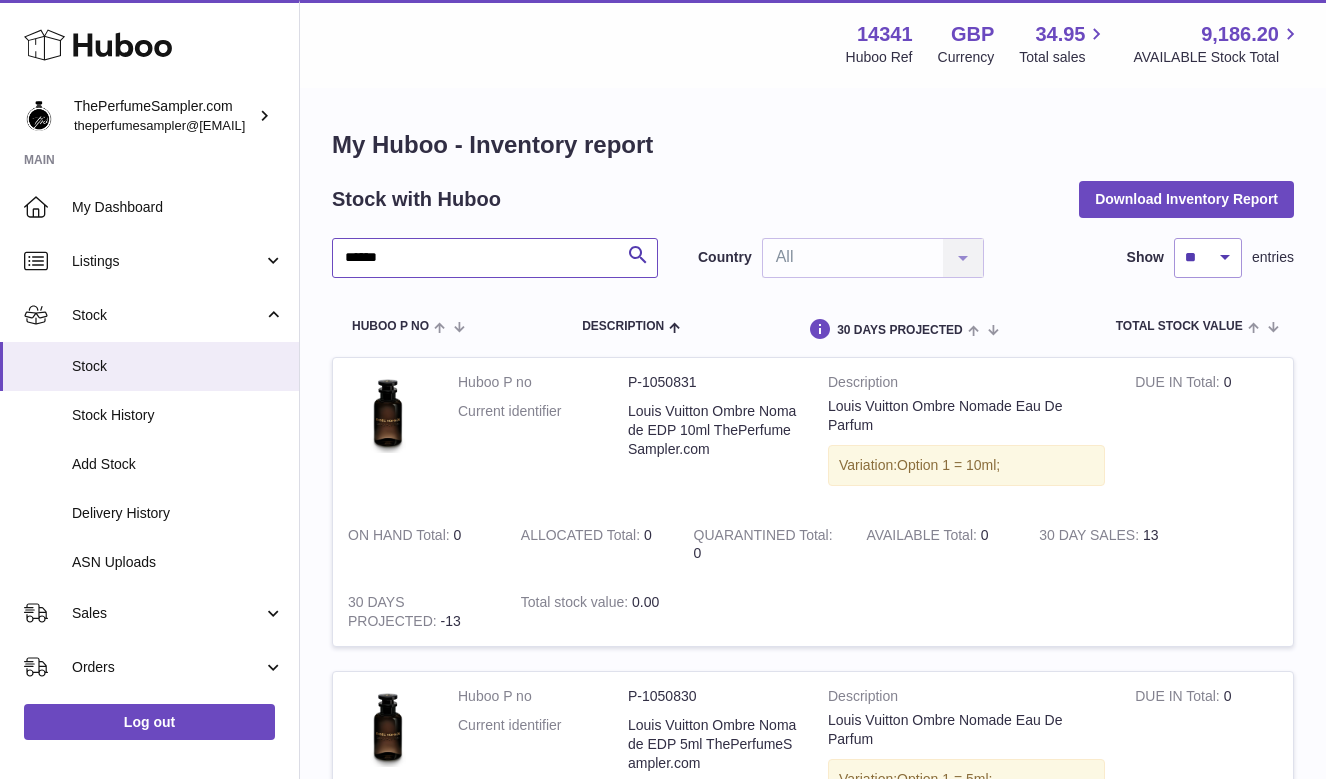 scroll, scrollTop: 0, scrollLeft: 0, axis: both 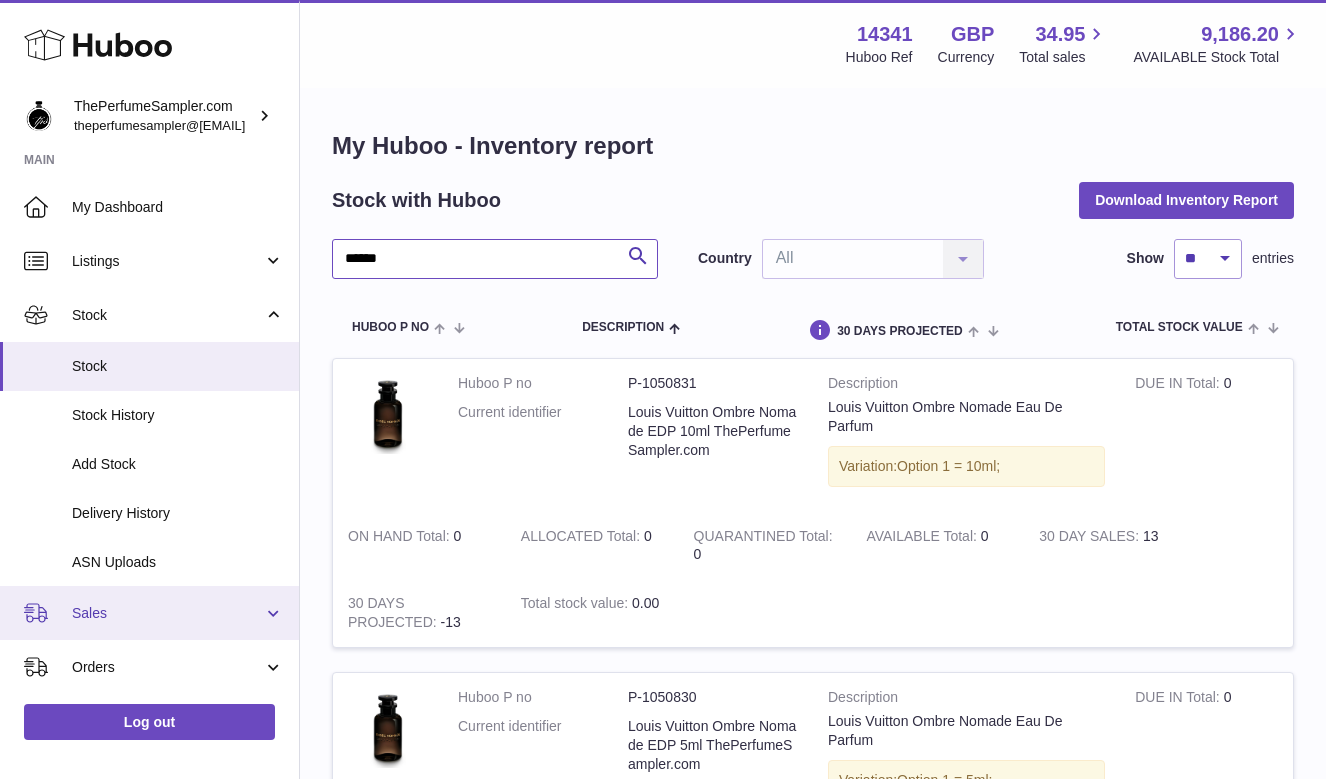 type on "******" 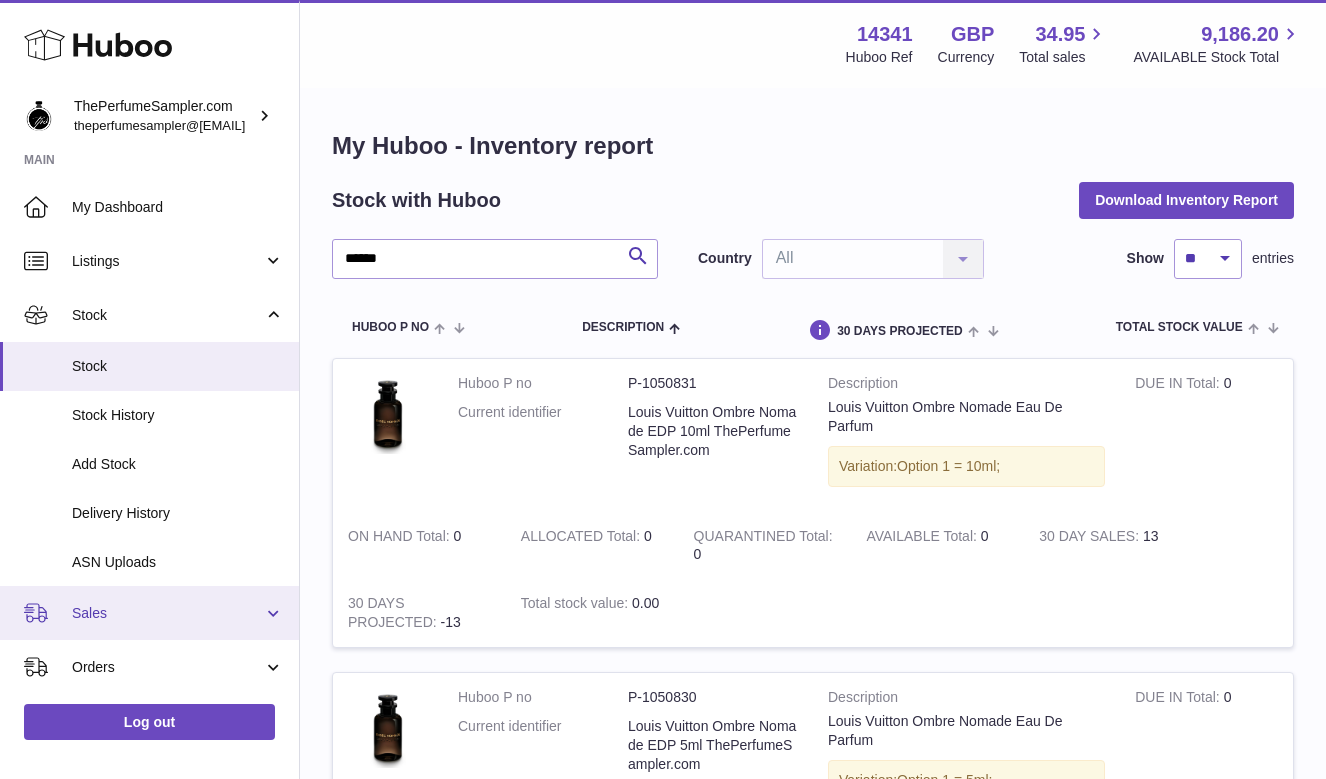 click on "Sales" at bounding box center [167, 613] 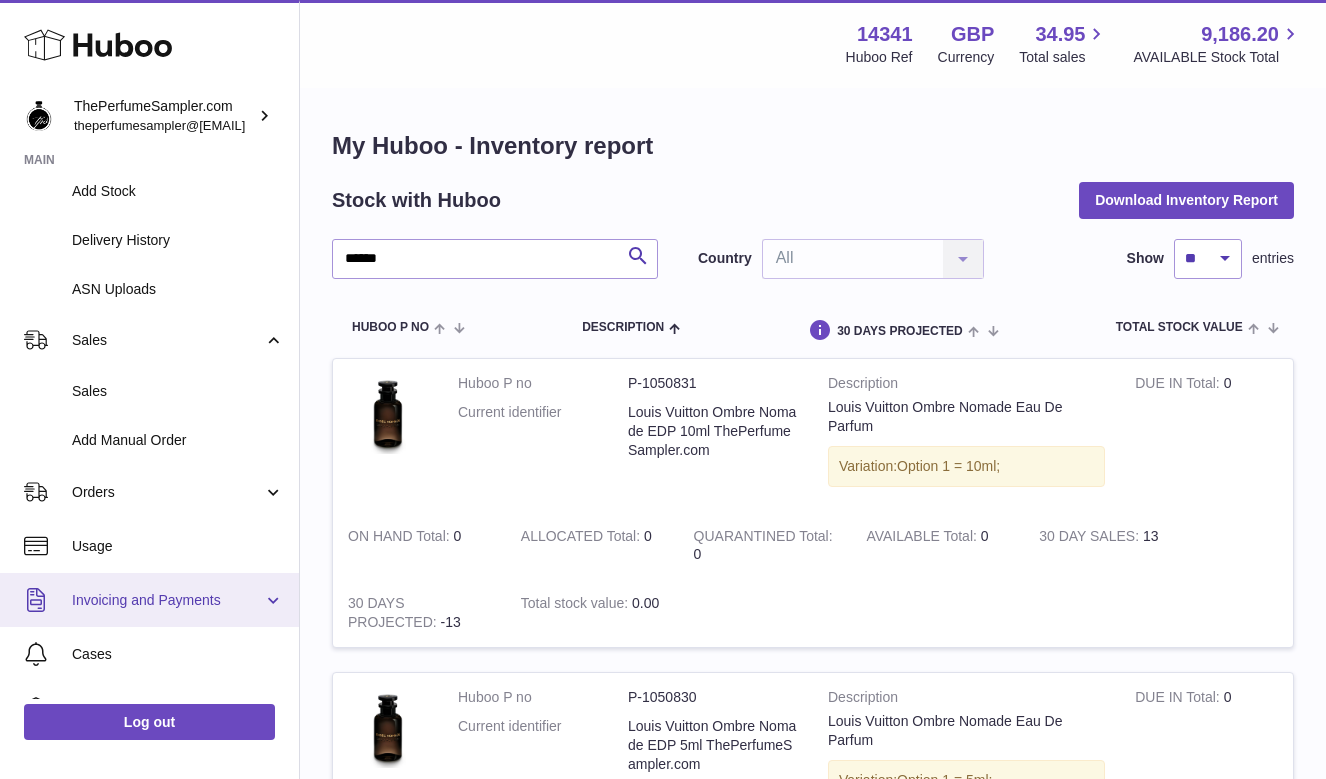 scroll, scrollTop: 308, scrollLeft: 0, axis: vertical 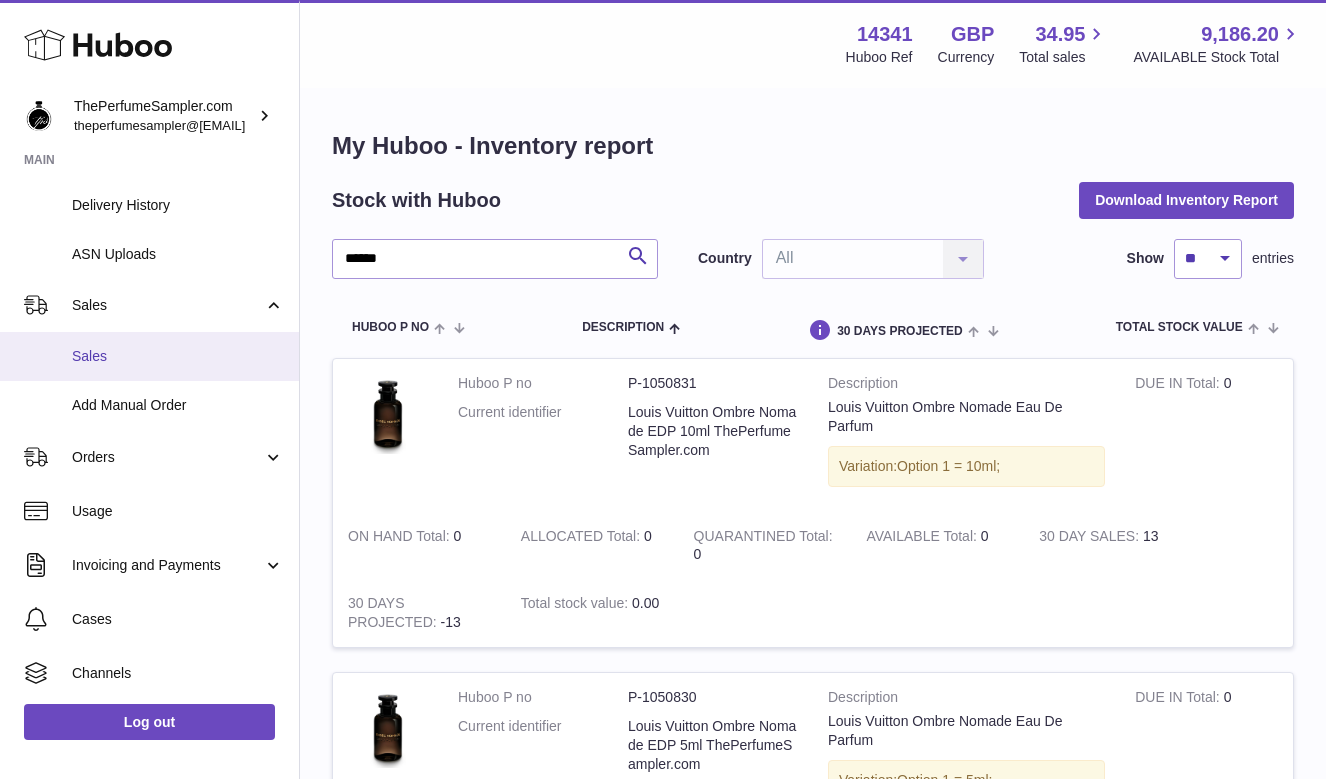 click on "Sales" at bounding box center (178, 356) 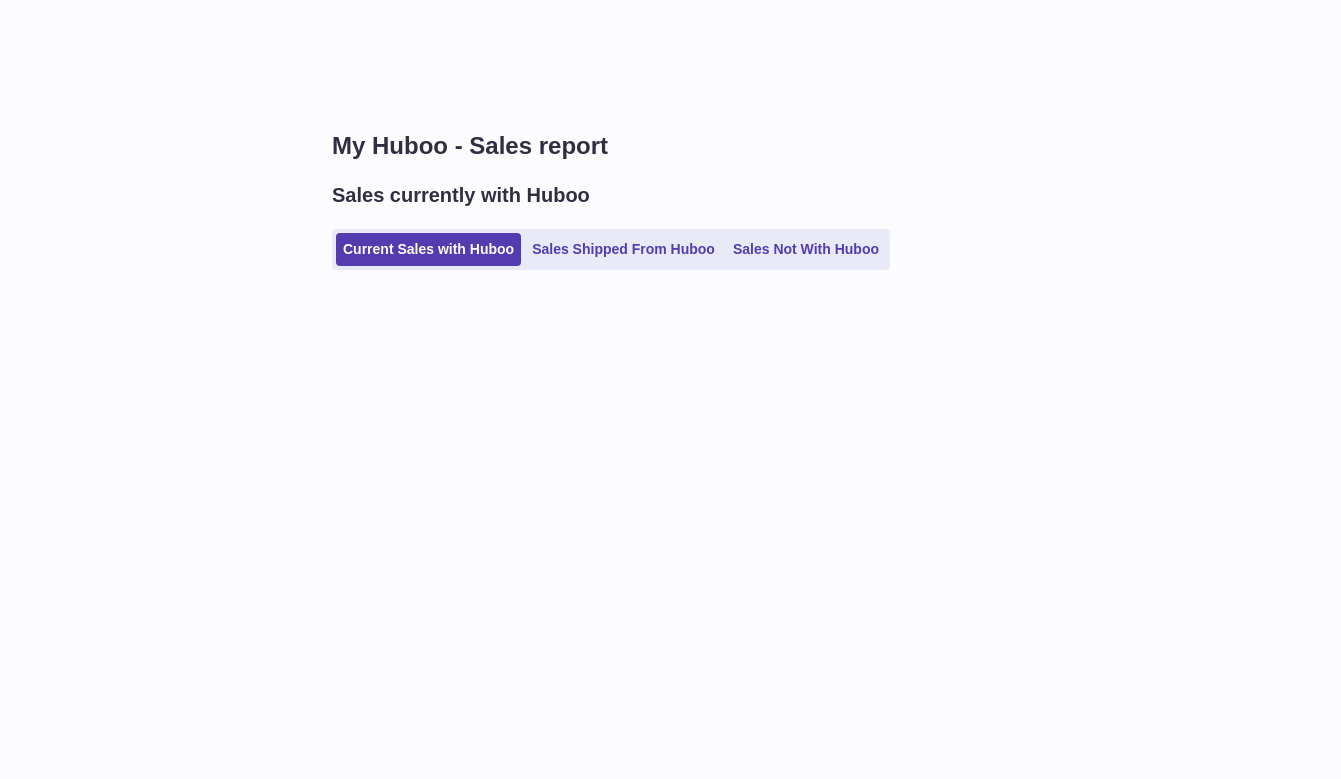 scroll, scrollTop: 0, scrollLeft: 0, axis: both 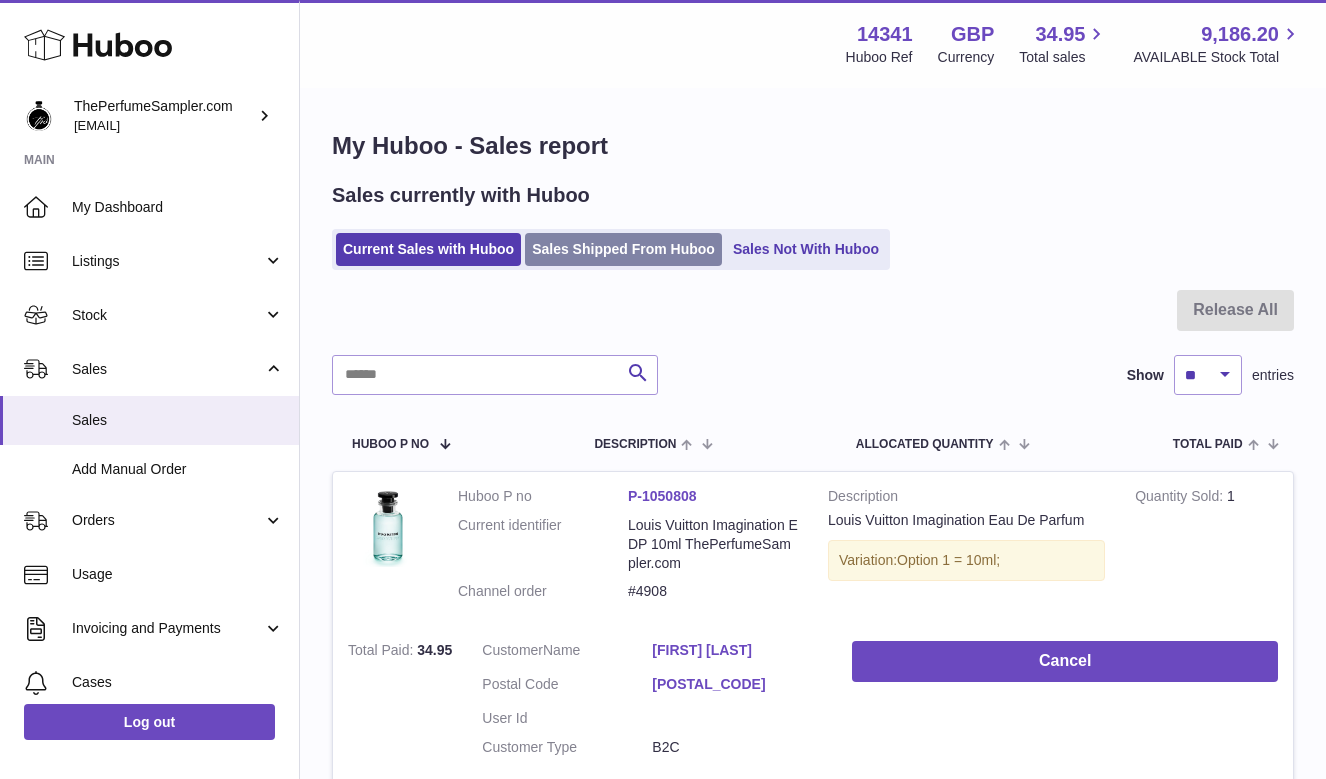 click on "Sales Shipped From Huboo" at bounding box center (623, 249) 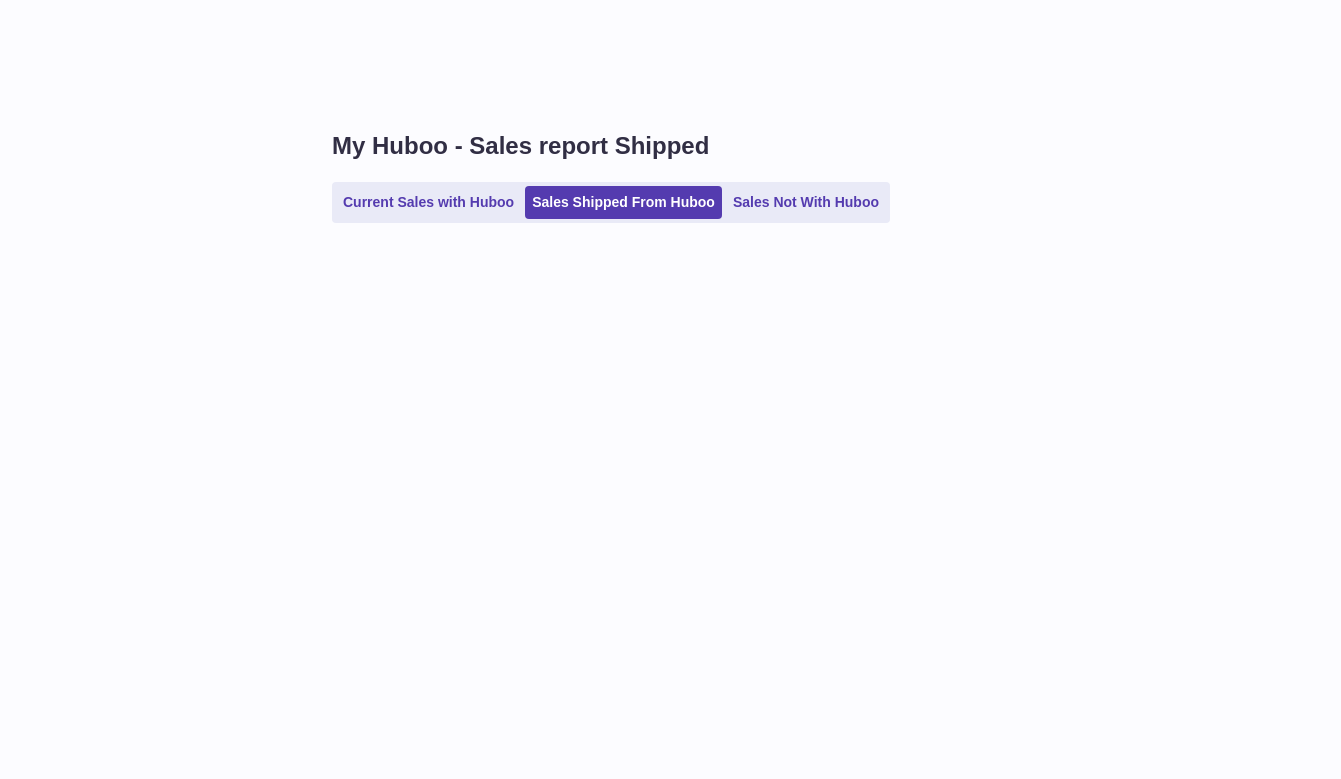scroll, scrollTop: 0, scrollLeft: 0, axis: both 